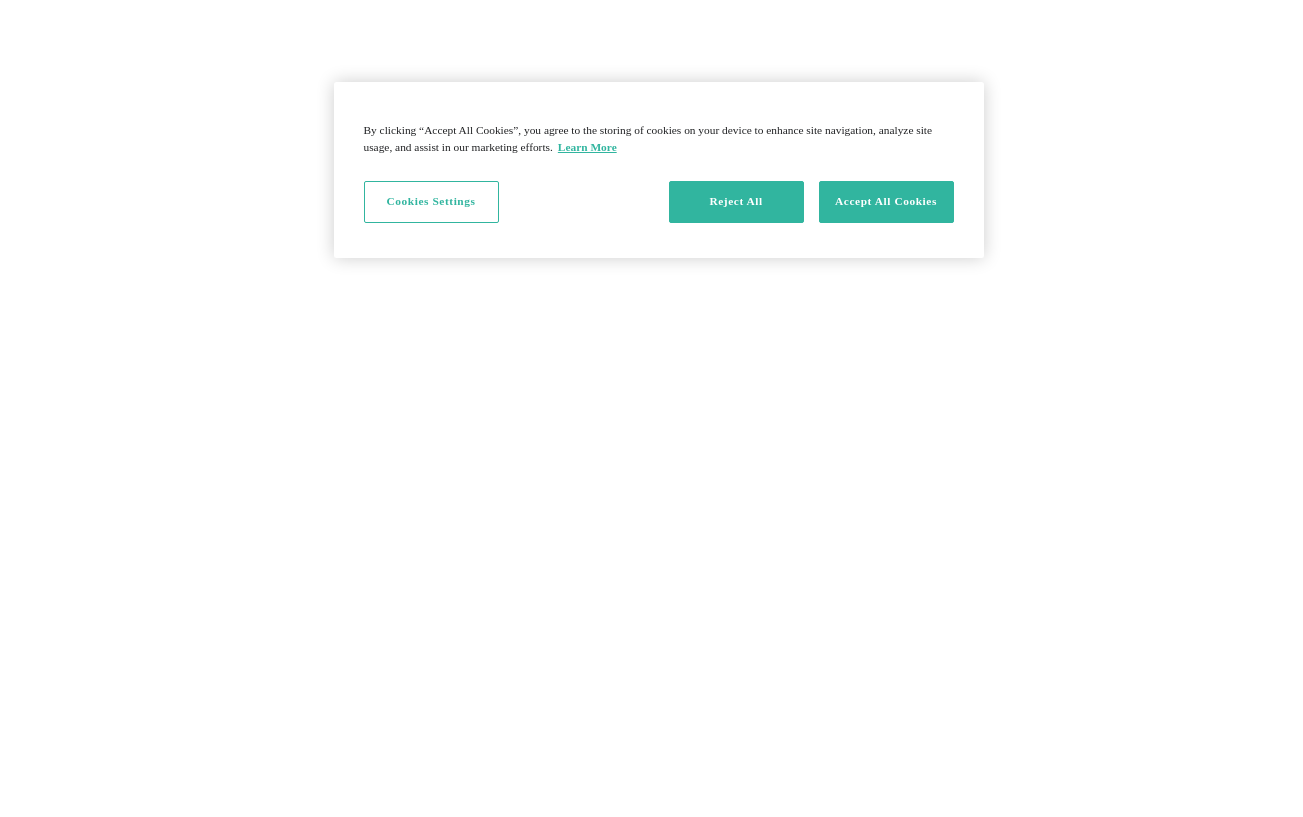scroll, scrollTop: 0, scrollLeft: 0, axis: both 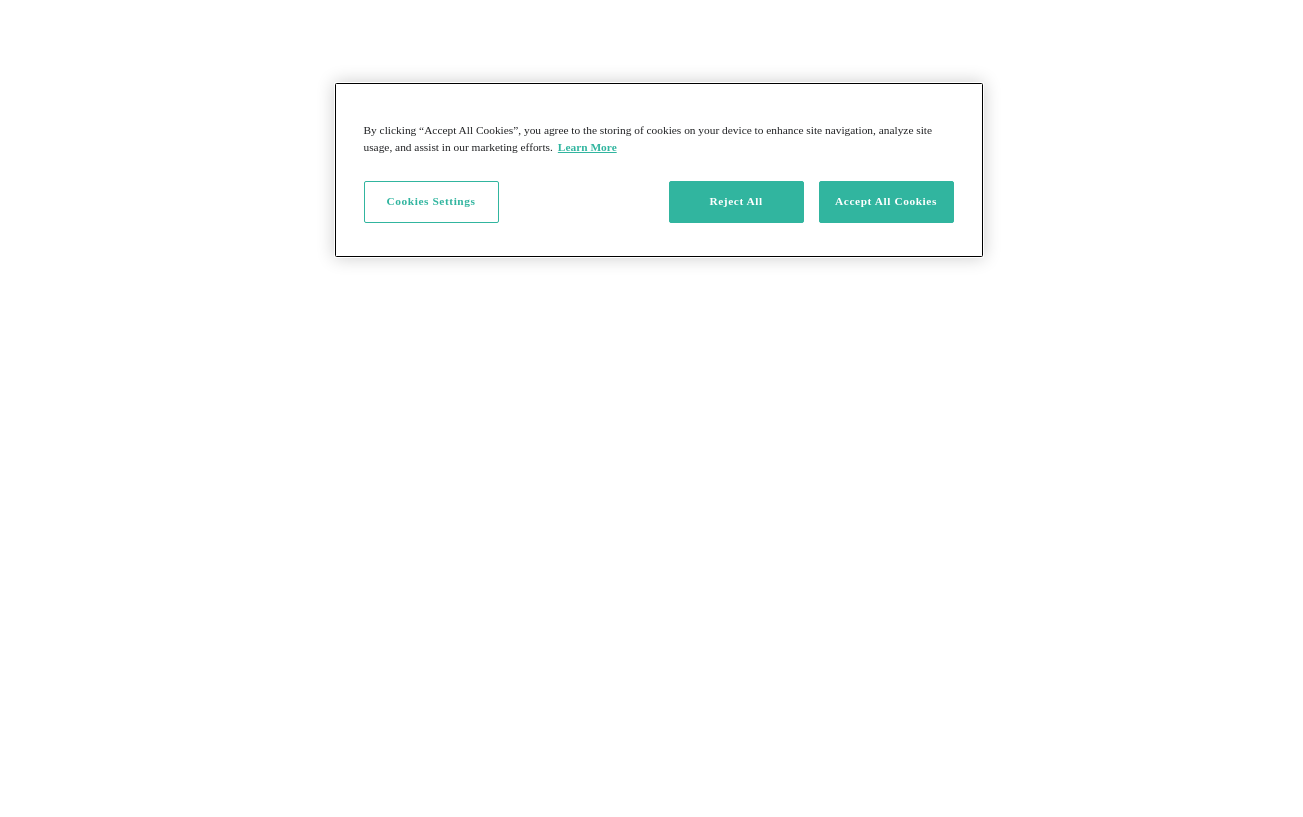 click at bounding box center [956, 106] 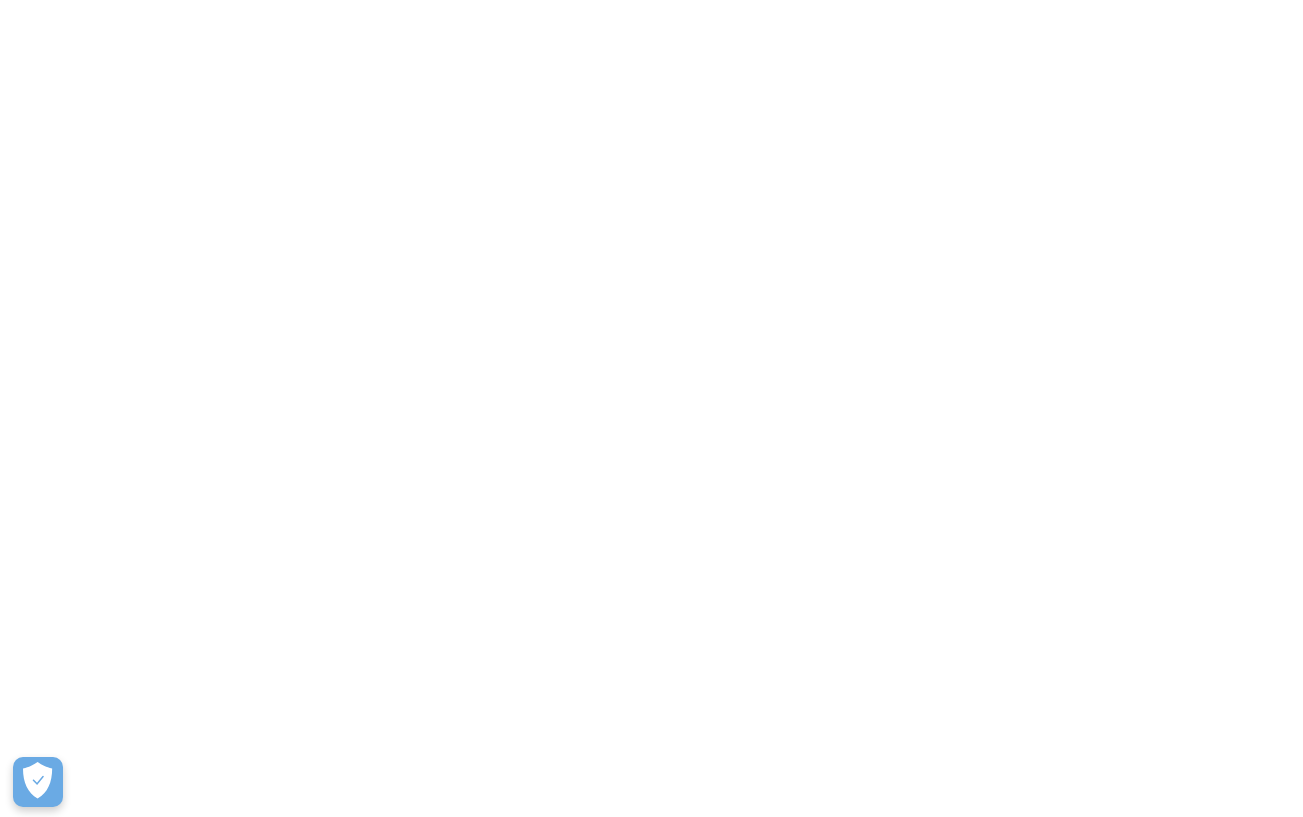 click on "Login" at bounding box center (651, 1565) 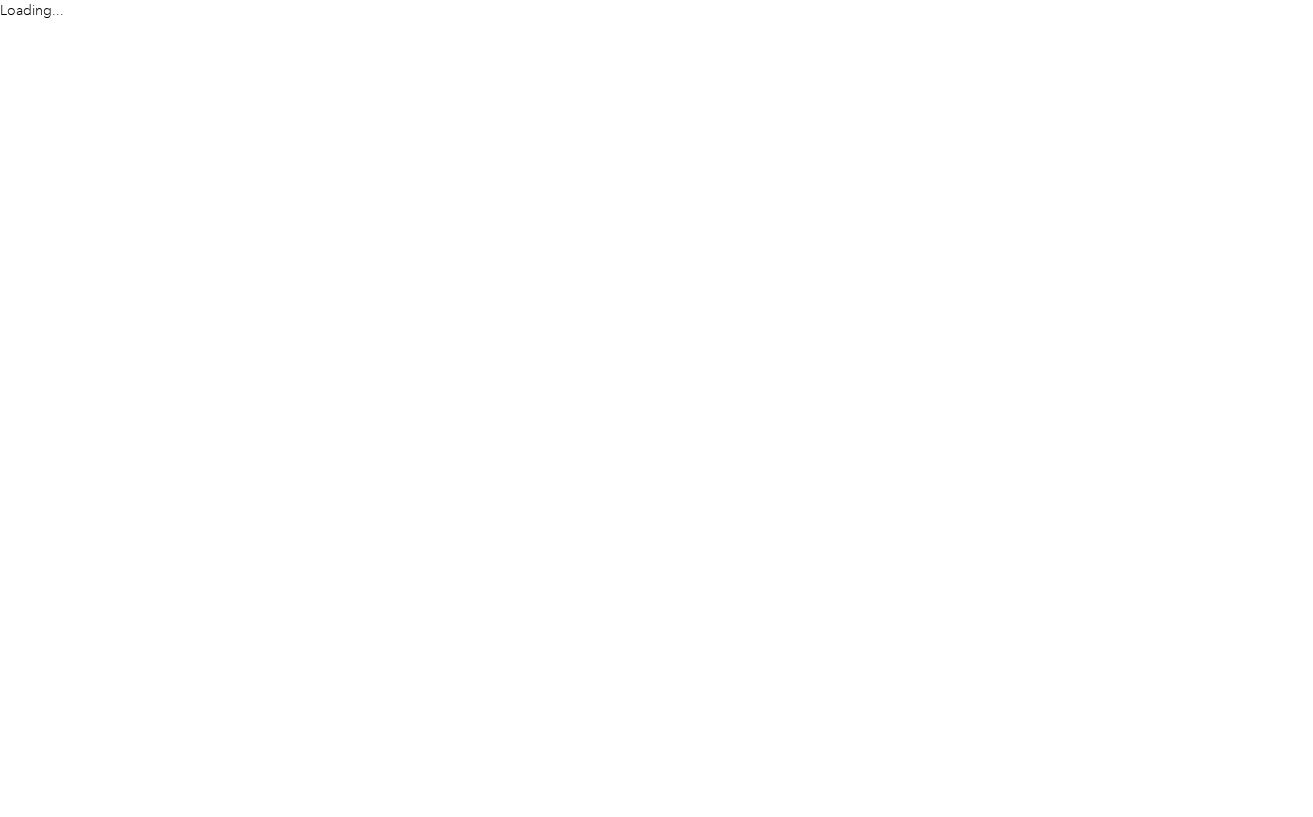 scroll, scrollTop: 0, scrollLeft: 0, axis: both 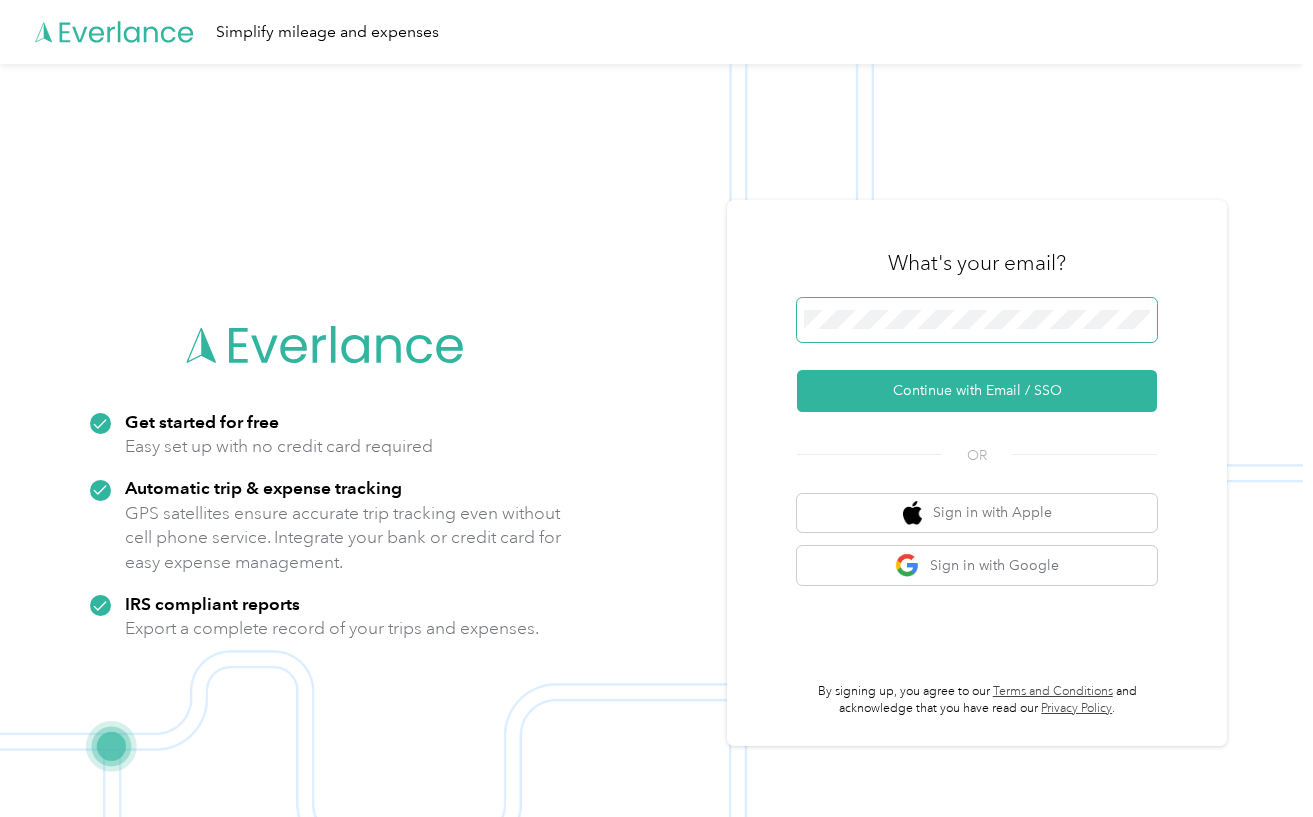 click at bounding box center (977, 320) 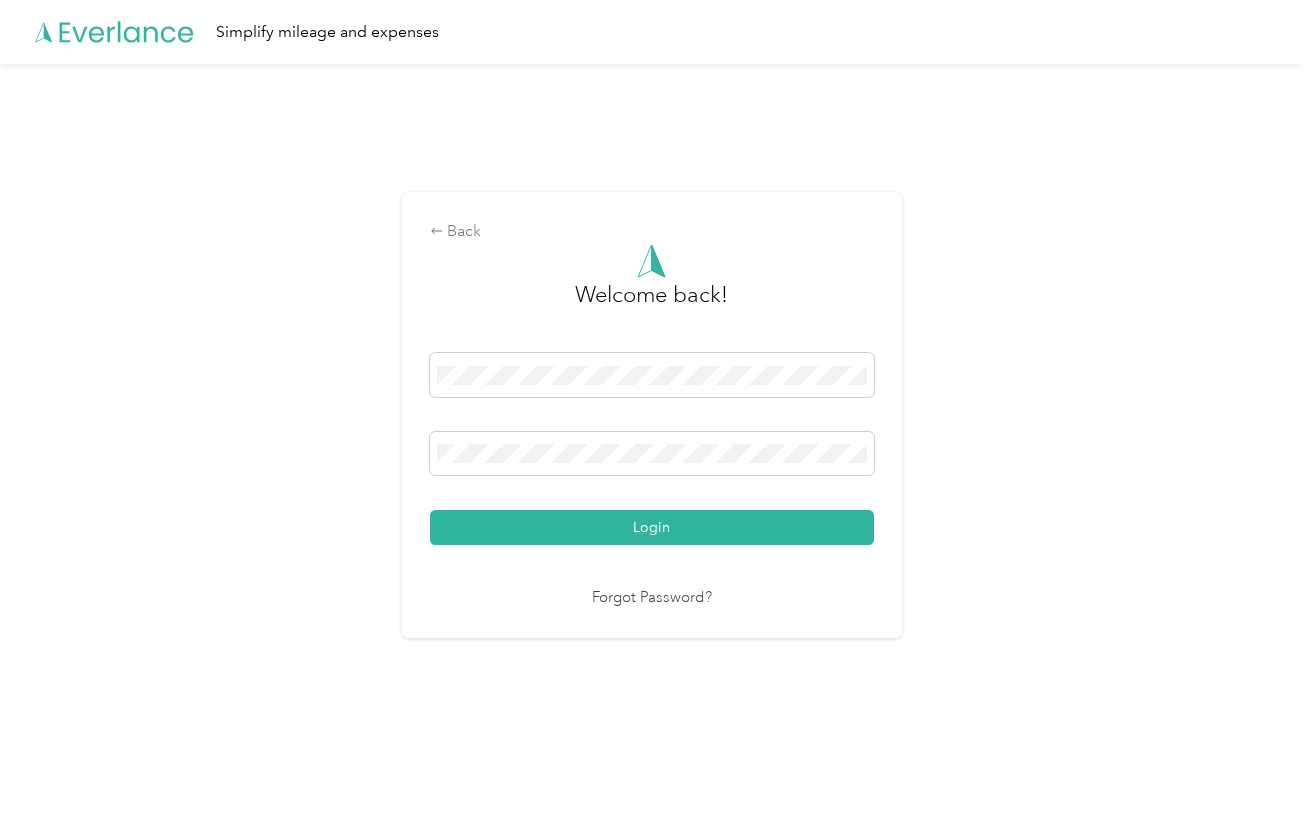 click on "Forgot Password?" at bounding box center [652, 598] 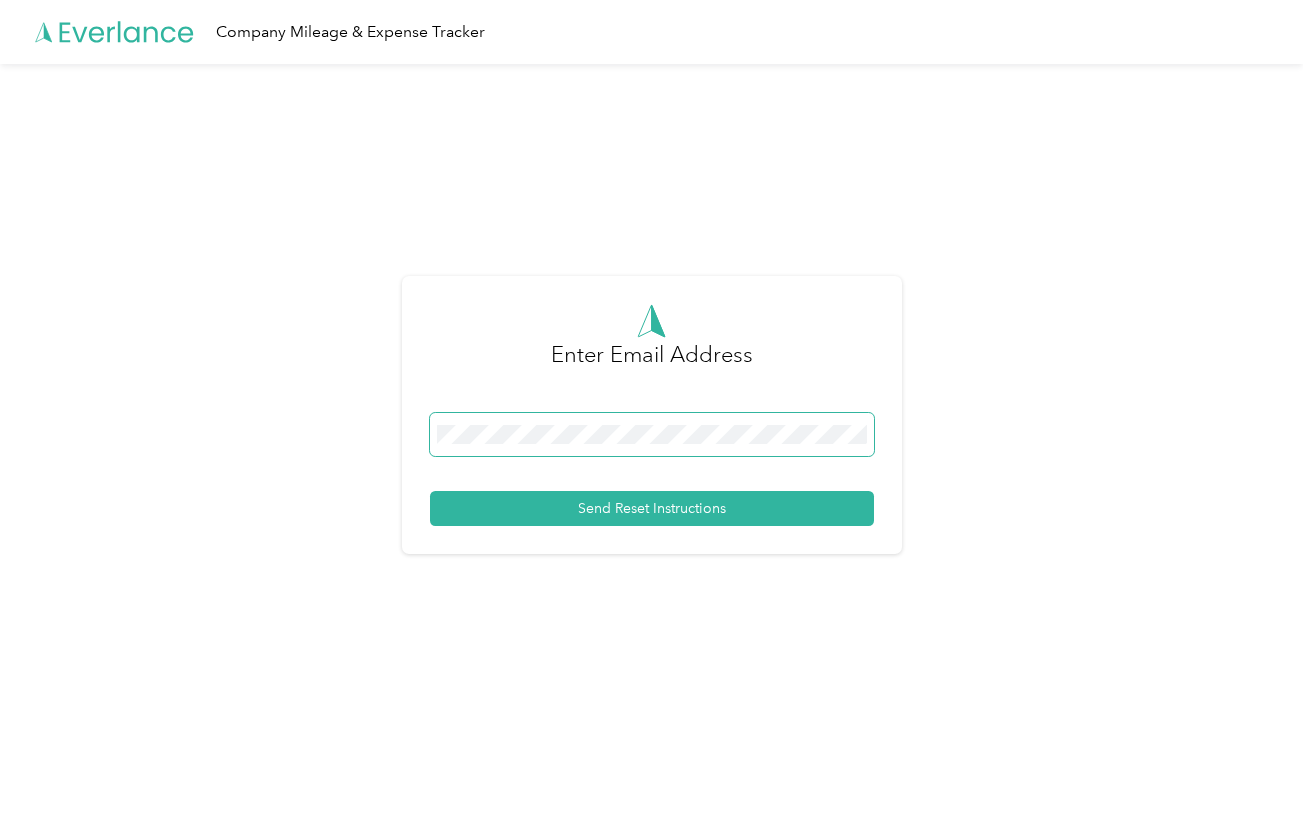 click at bounding box center (652, 435) 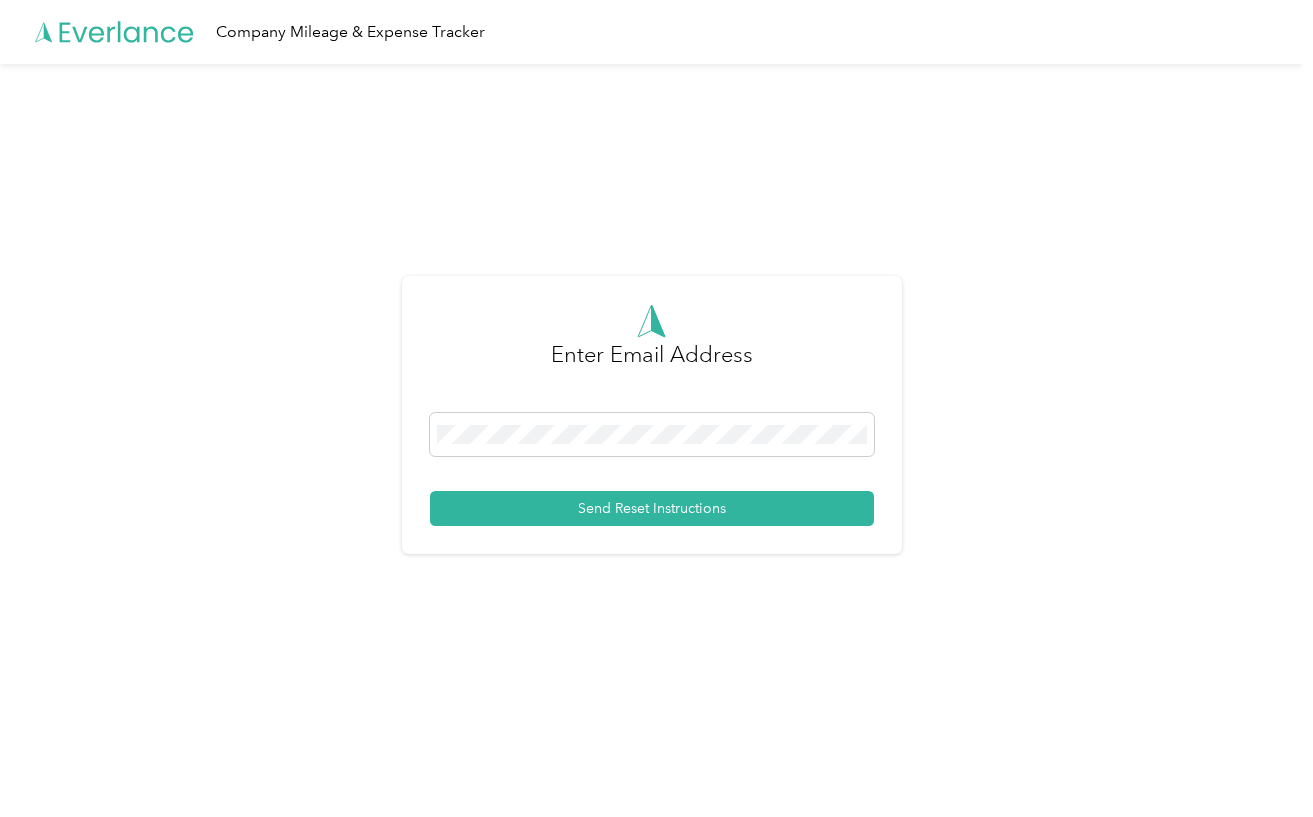 click on "Enter [EMAIL] Address Send Reset Instructions" at bounding box center (651, 423) 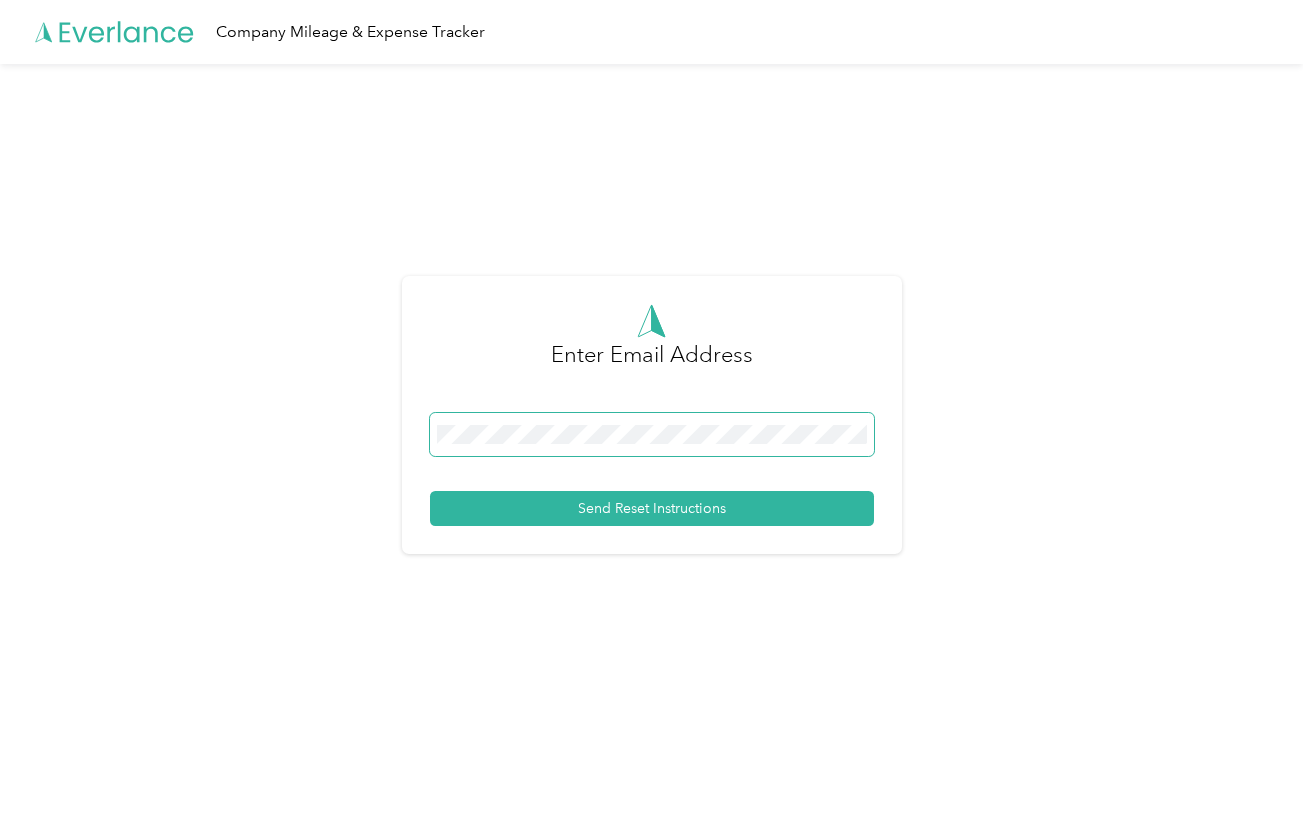 click on "Send Reset Instructions" at bounding box center [652, 508] 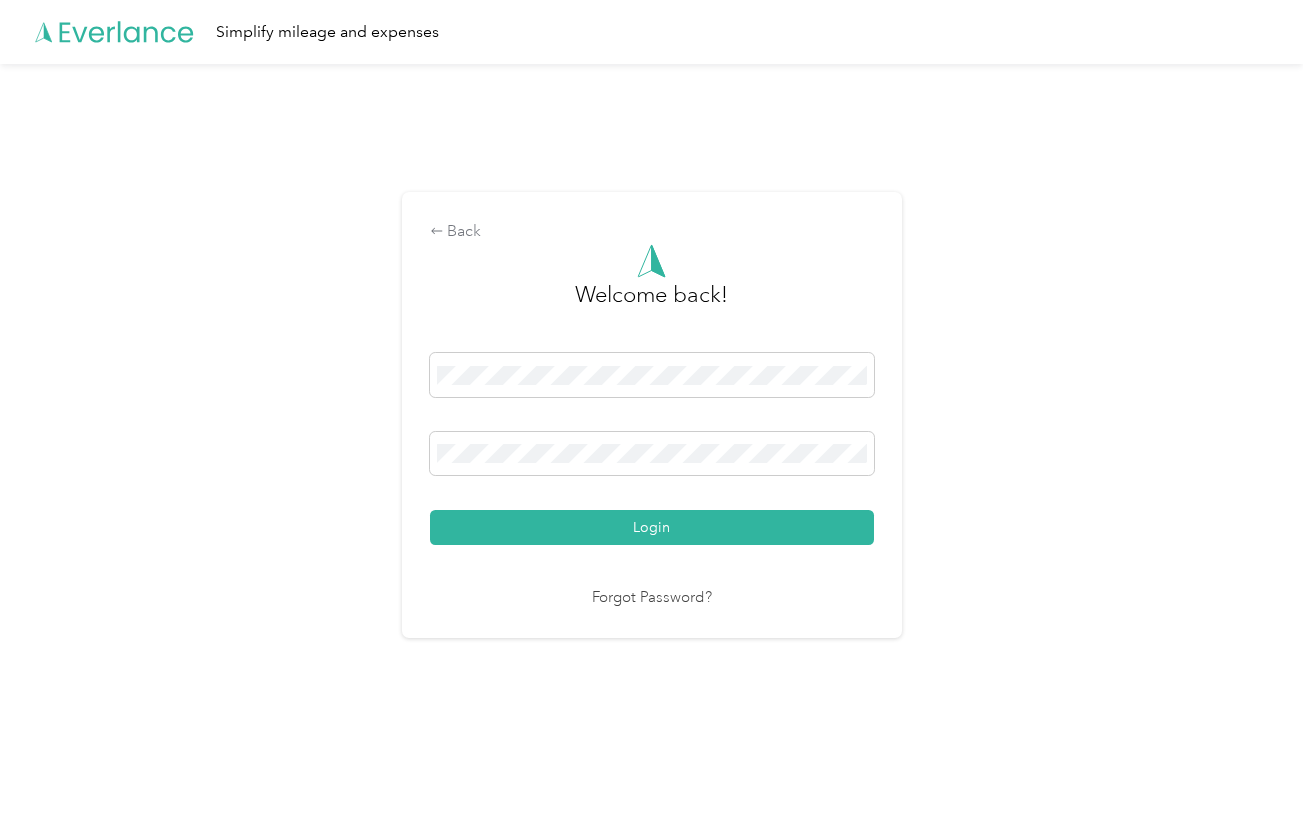 click on "Back Welcome back! Login Forgot Password?" at bounding box center (652, 414) 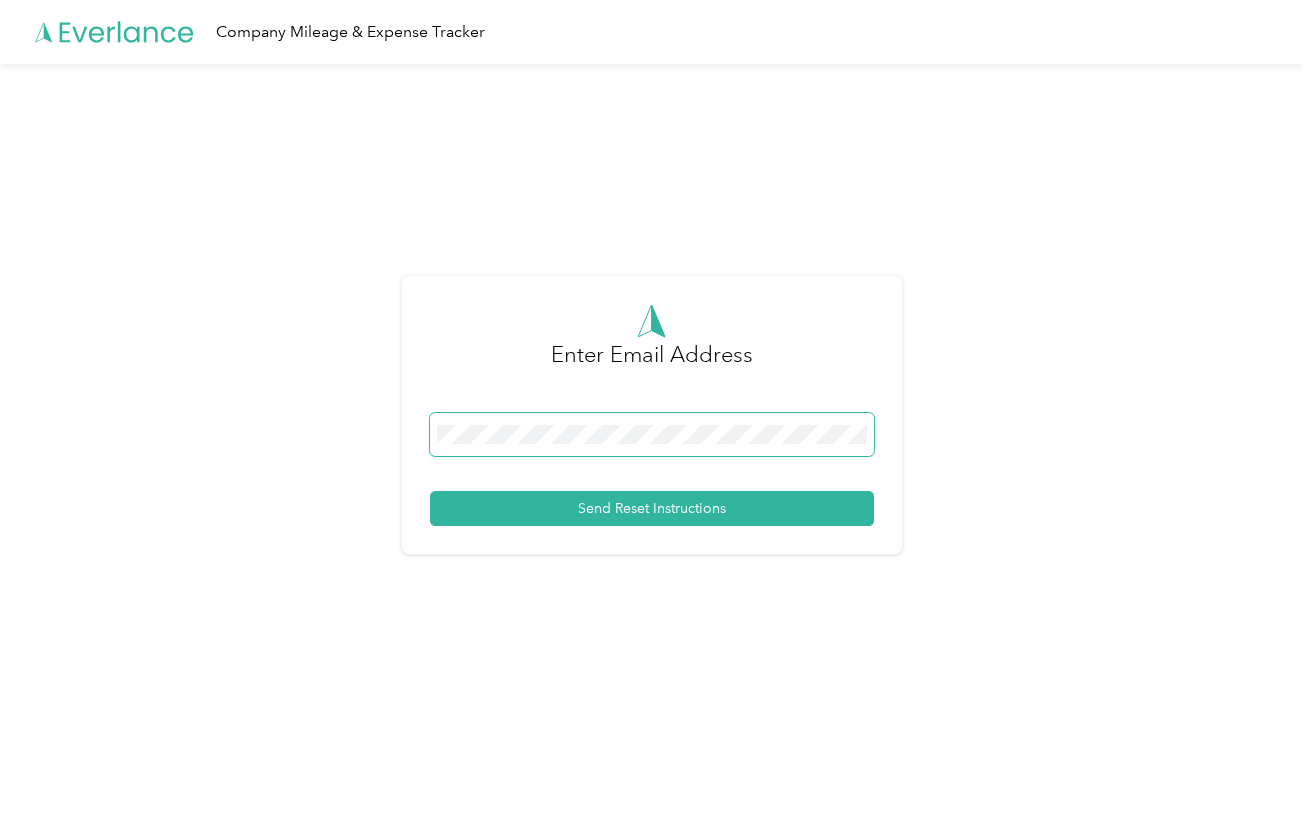 click on "Send Reset Instructions" at bounding box center (652, 508) 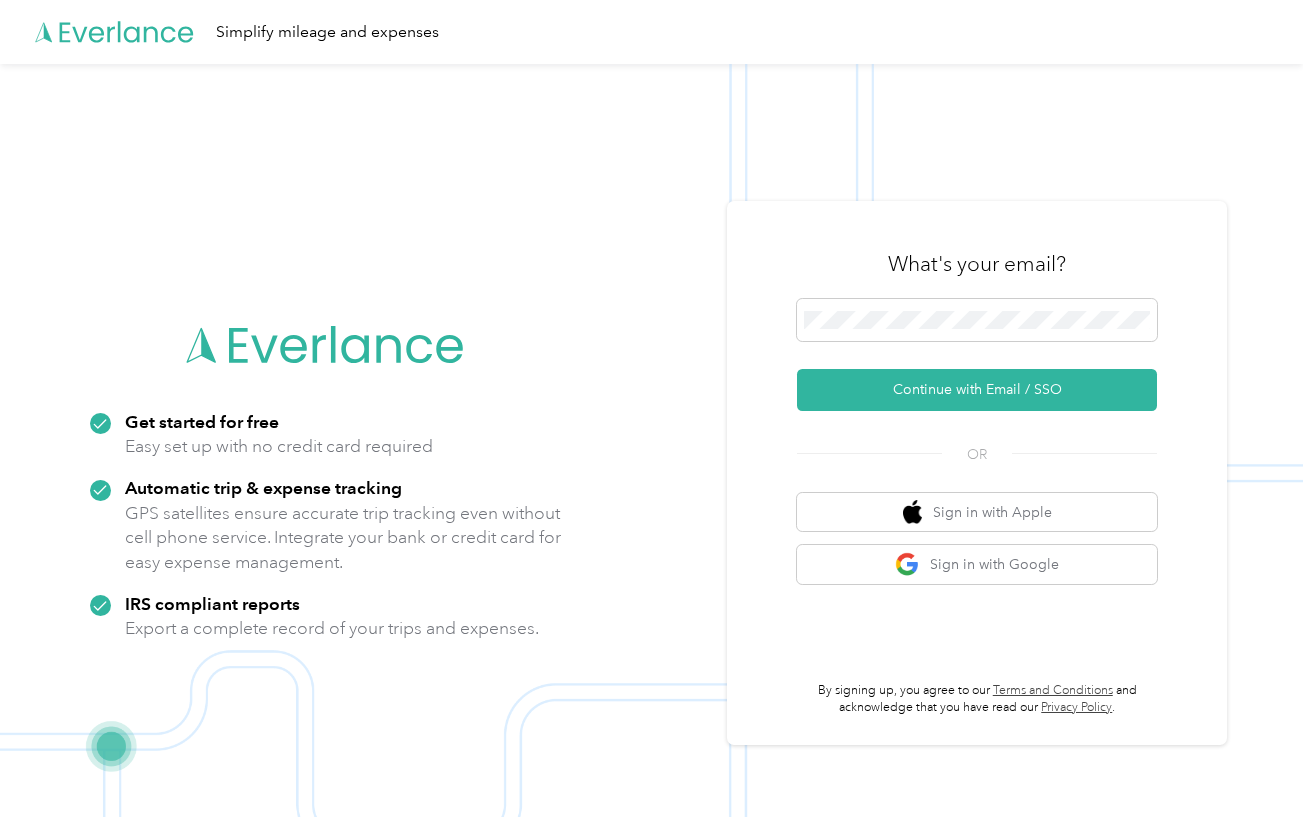 scroll, scrollTop: 0, scrollLeft: 0, axis: both 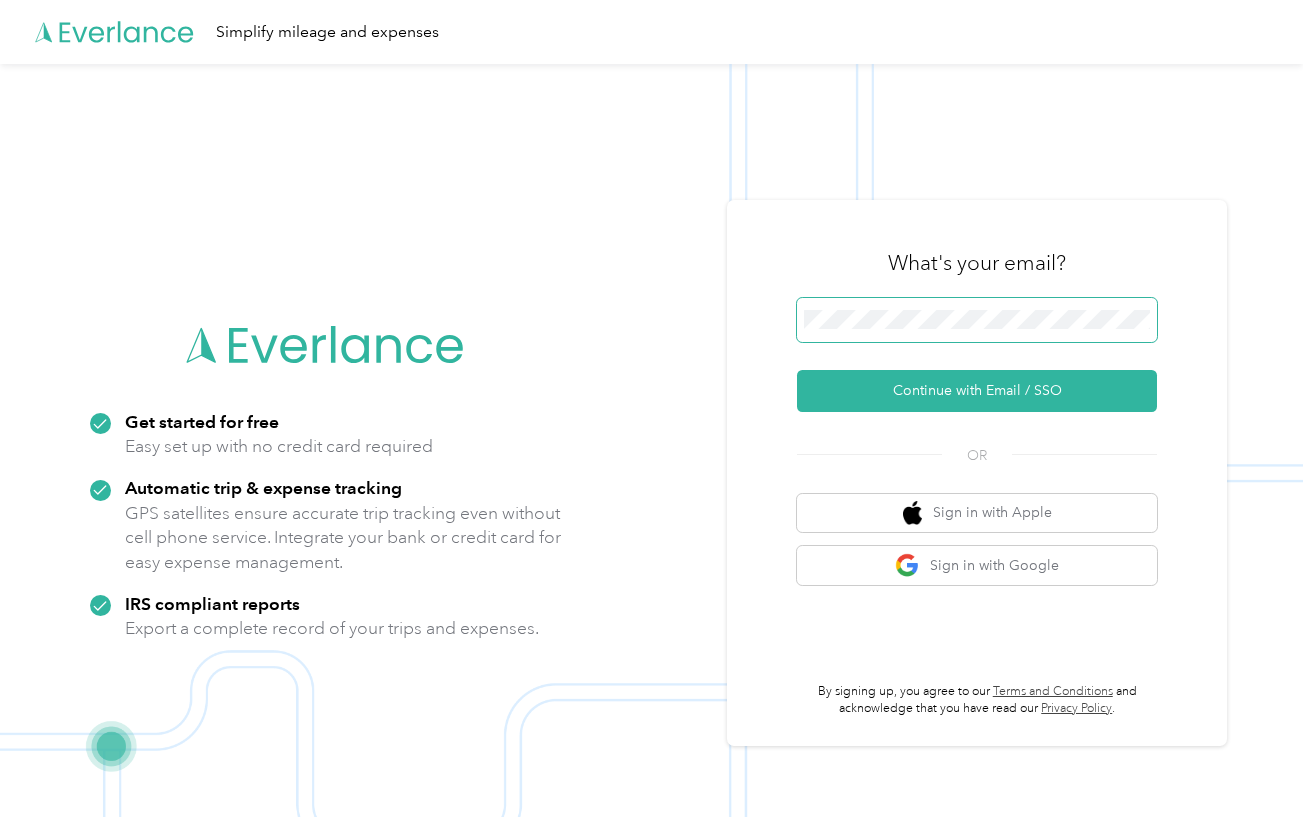 click on "Continue with Email / SSO" at bounding box center (977, 391) 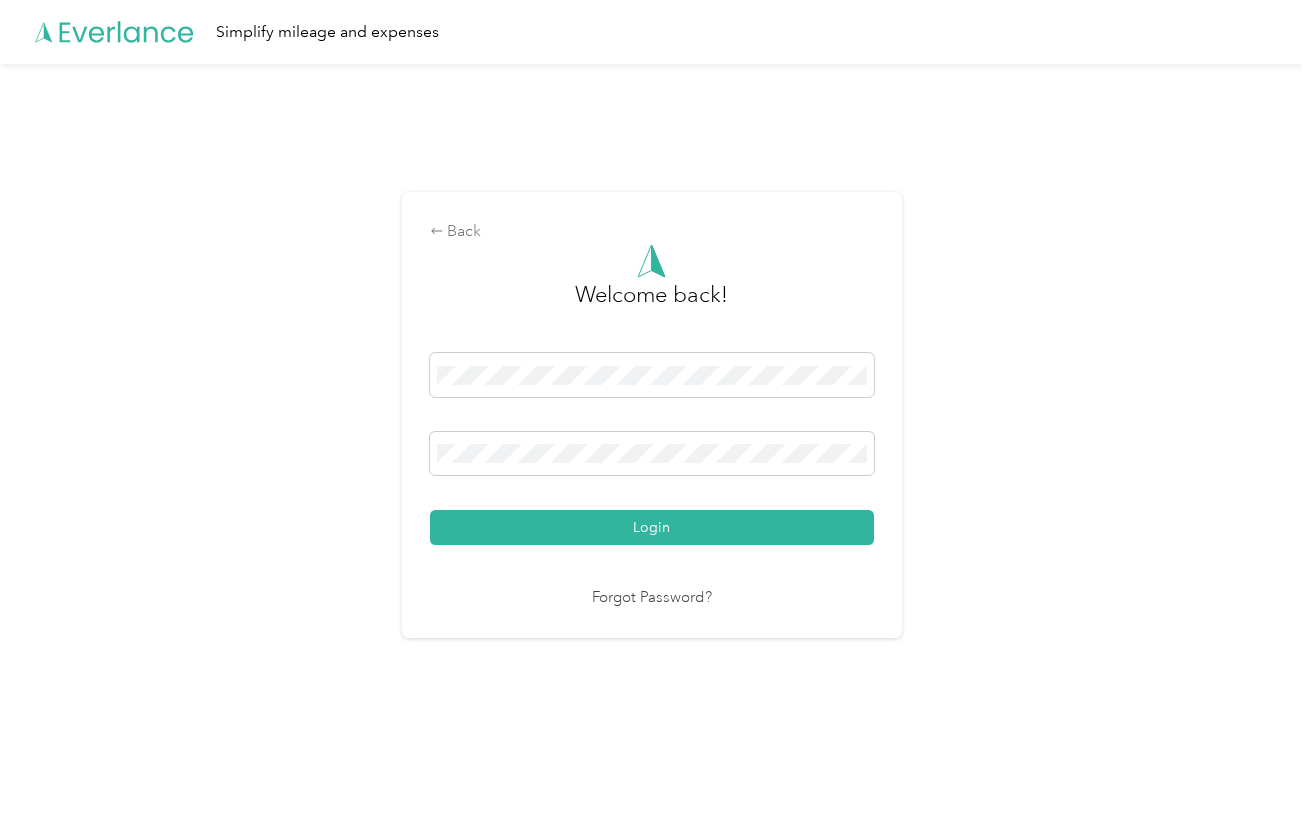 click on "Login" at bounding box center (652, 527) 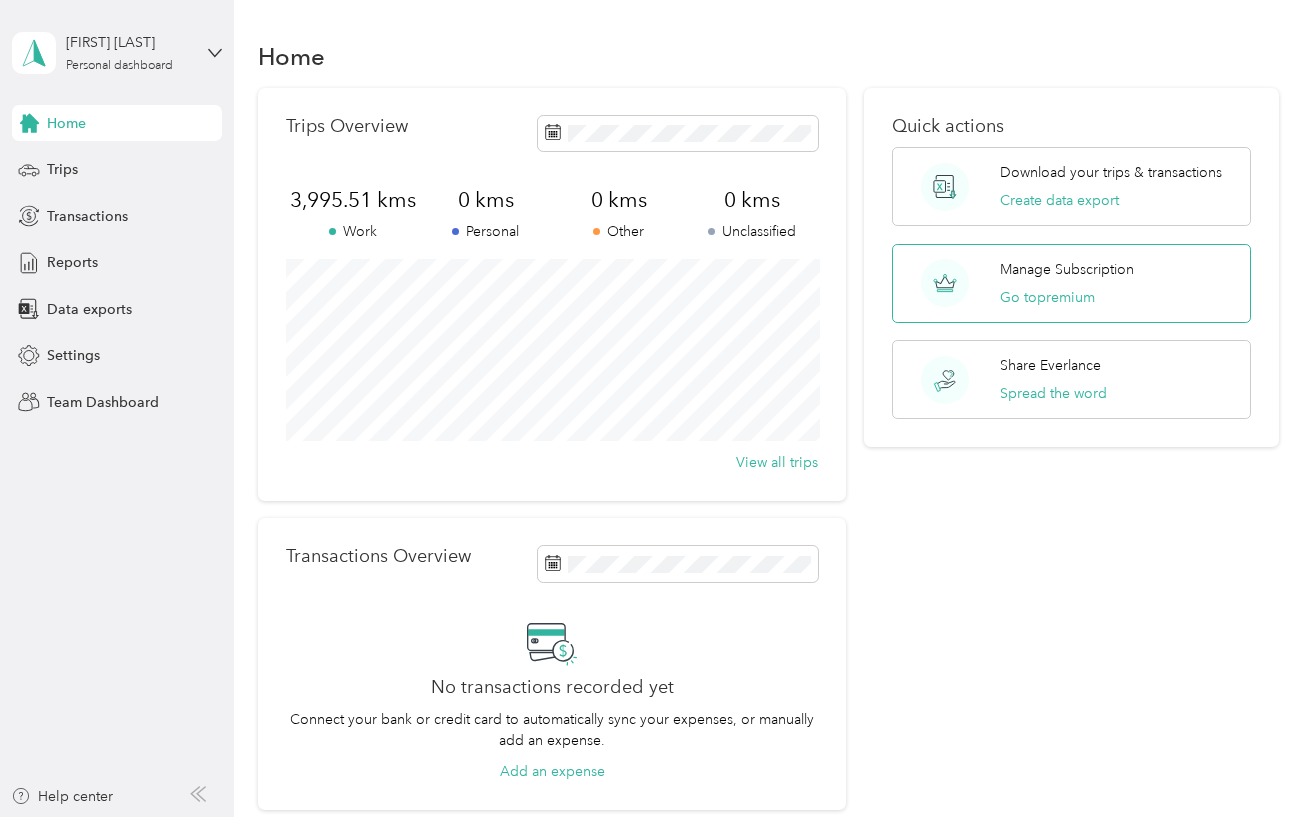 click 